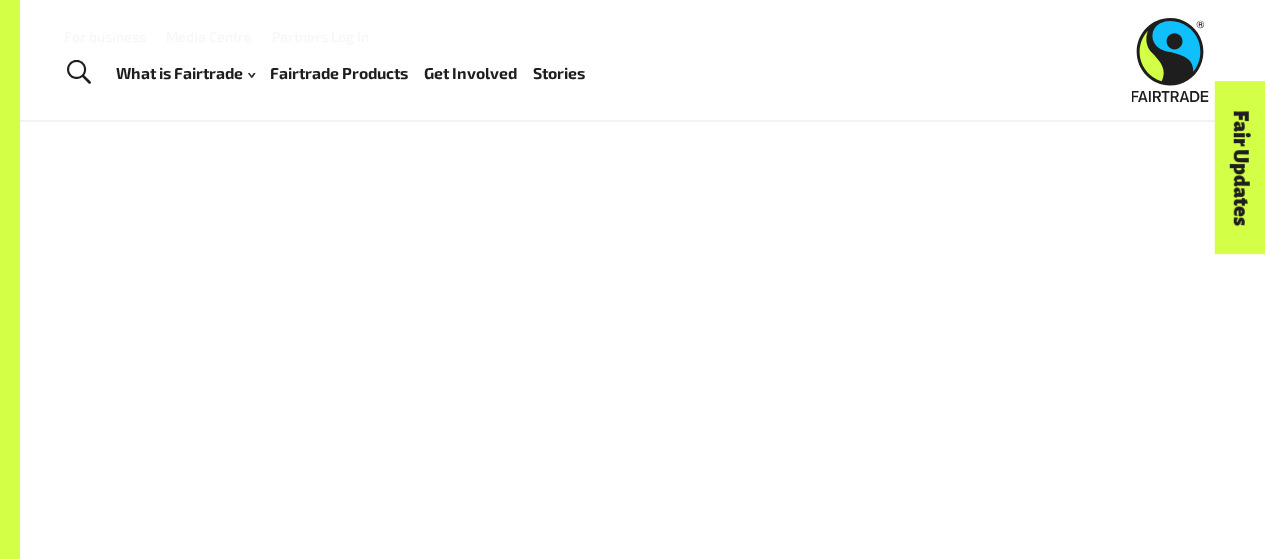 scroll, scrollTop: 0, scrollLeft: 0, axis: both 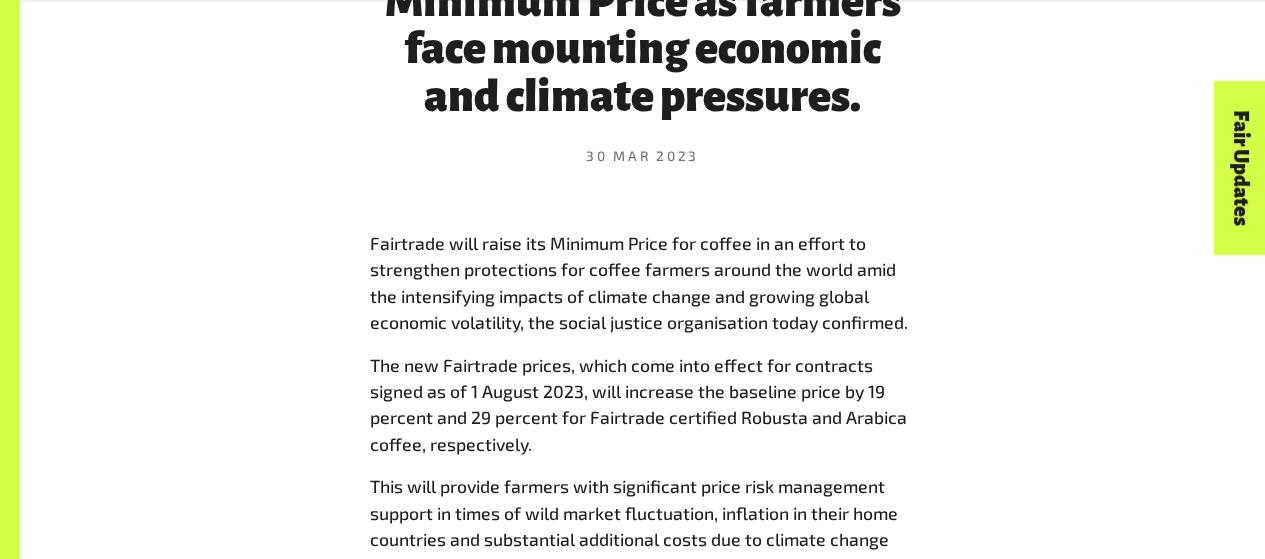 click on "Fairtrade increases coffee Minimum Price as farmers face mounting economic and climate pressures.
30 Mar 2023" at bounding box center (643, 48) 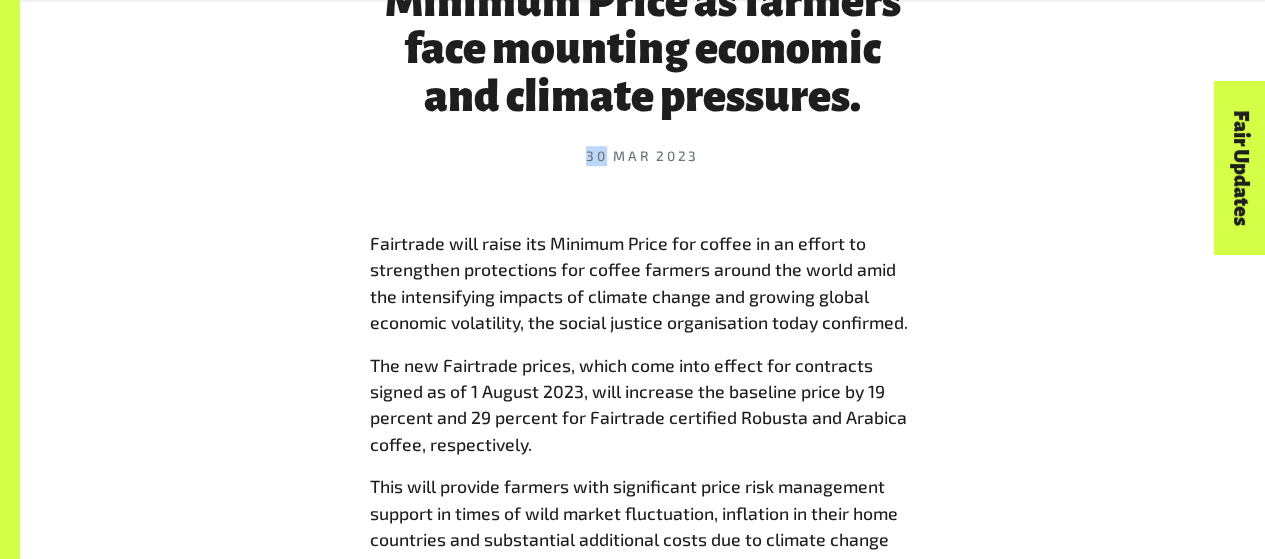 click on "Fairtrade increases coffee Minimum Price as farmers face mounting economic and climate pressures.
30 Mar 2023" at bounding box center [643, 48] 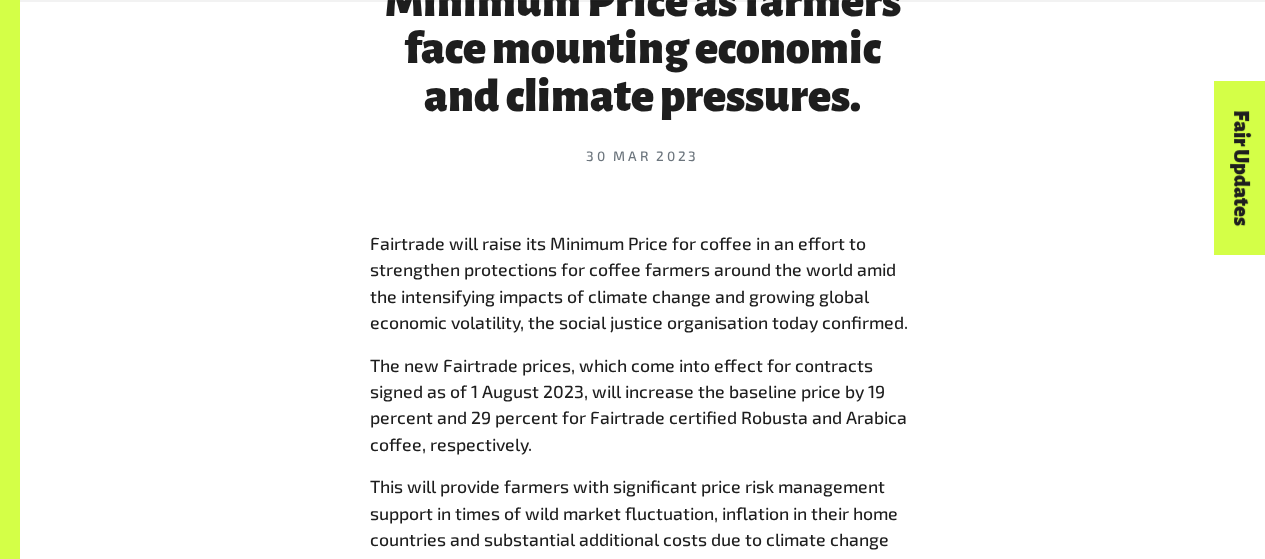 click on "Fairtrade will raise its Minimum Price for coffee in an effort to strengthen protections for coffee farmers around the world amid the intensifying impacts of climate change and growing global economic volatility, the social justice organisation today confirmed.
The new Fairtrade prices, which come into effect for contracts signed as of 1 August 2023, will increase the baseline price by 19 percent and 29 percent for Fairtrade certified Robusta and Arabica coffee, respectively.
This will provide farmers with significant price risk management support in times of wild market fluctuation, inflation in their home countries and substantial additional costs due to climate change adaption.
says Monika Firl, Senior Manager for Coffee at Fairtrade International.
says Virginia Jones, Head of Communications at Fairtrade Australia New Zealand (ANZ).
In addition to the protective support of the Fairtrade Minimum Price, Fairtrade-certified farmers also receive a  Premium
;" at bounding box center [643, 1831] 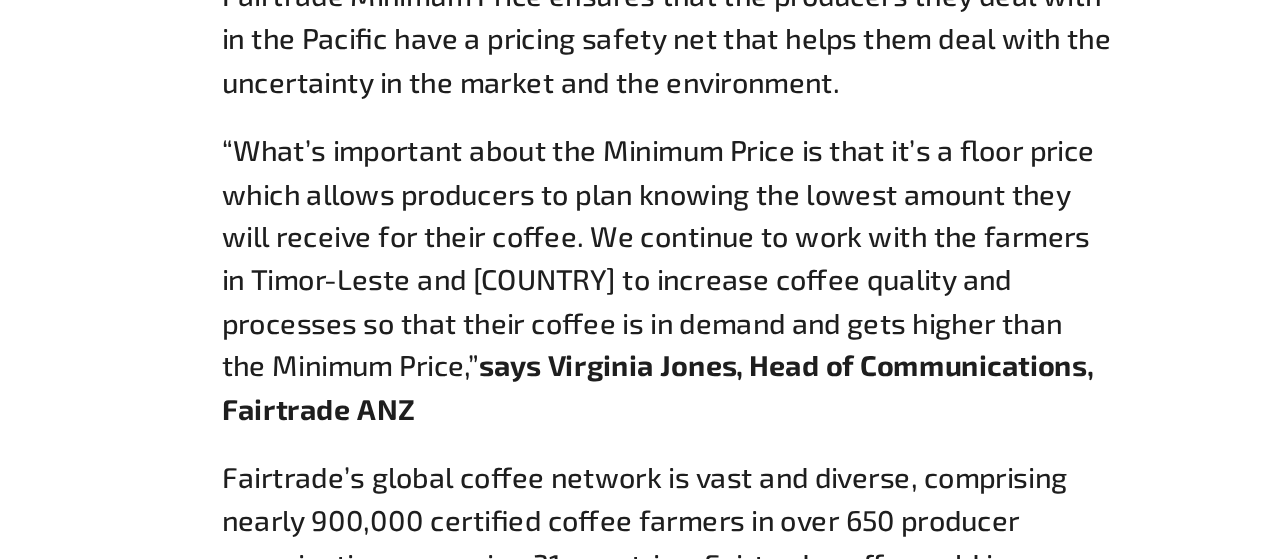 scroll, scrollTop: 1660, scrollLeft: 0, axis: vertical 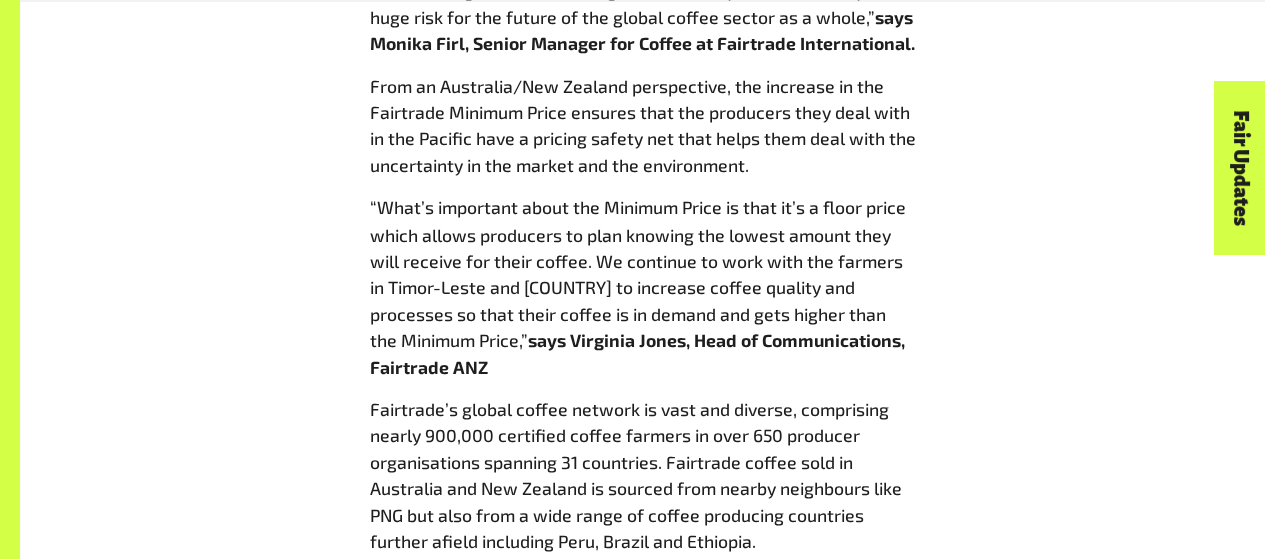 click on "“What’s important about the Minimum Price is that it’s a floor price which allows producers to plan knowing the lowest amount they will receive for their coffee. We continue to work with the farmers in Timor-Leste and PNG to increase coffee quality and processes so that their coffee is in demand and gets higher than the Minimum Price,”  says Virginia Jones, Head of Communications at Fairtrade Australia New Zealand (ANZ)." at bounding box center [643, 286] 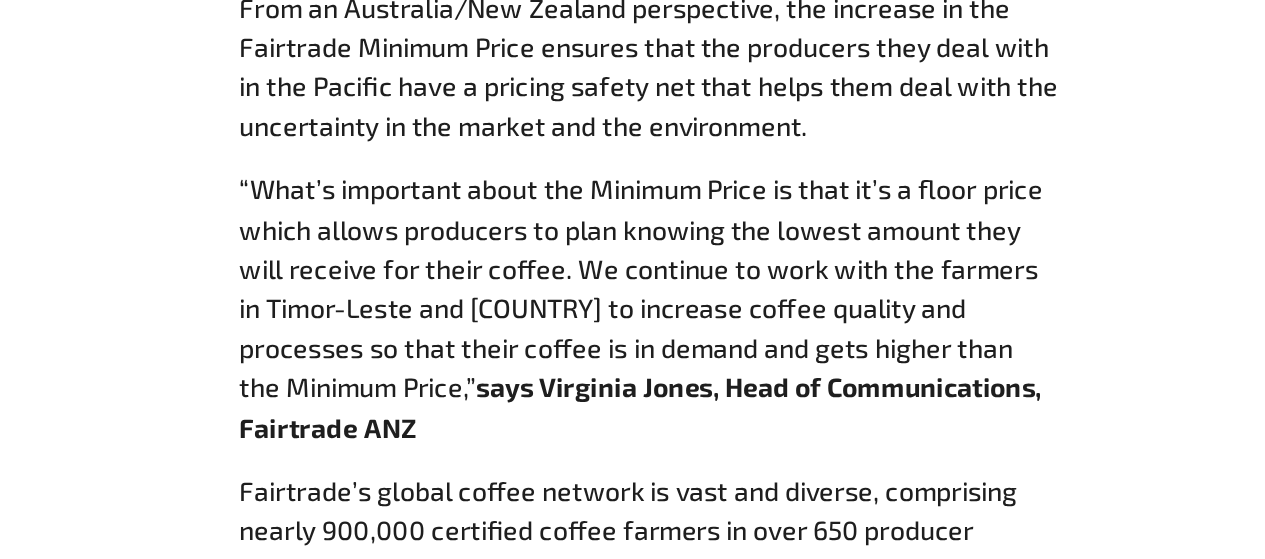 scroll, scrollTop: 1661, scrollLeft: 0, axis: vertical 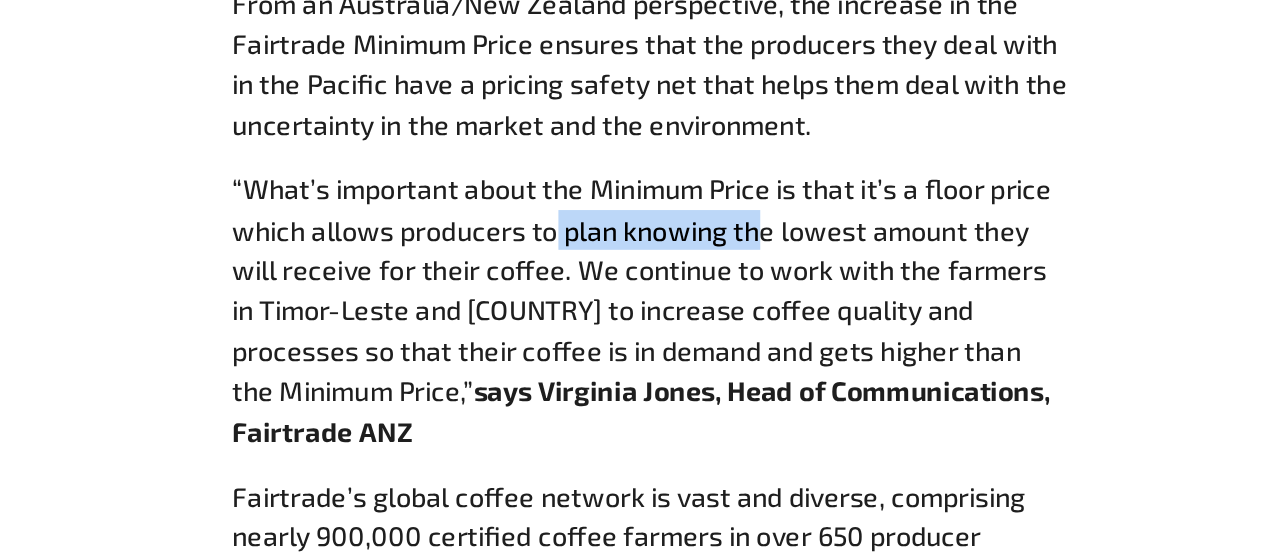 drag, startPoint x: 581, startPoint y: 242, endPoint x: 709, endPoint y: 247, distance: 128.09763 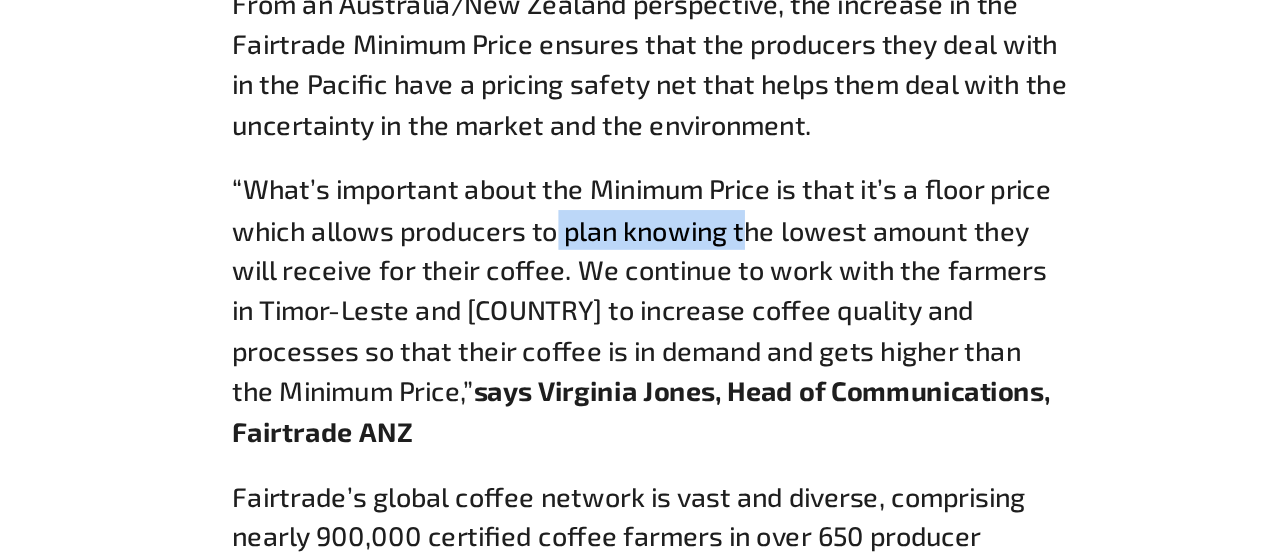 click on "“What’s important about the Minimum Price is that it’s a floor price which allows producers to plan knowing the lowest amount they will receive for their coffee. We continue to work with the farmers in Timor-Leste and PNG to increase coffee quality and processes so that their coffee is in demand and gets higher than the Minimum Price,”  says Virginia Jones, Head of Communications at Fairtrade Australia New Zealand (ANZ)." at bounding box center (643, 285) 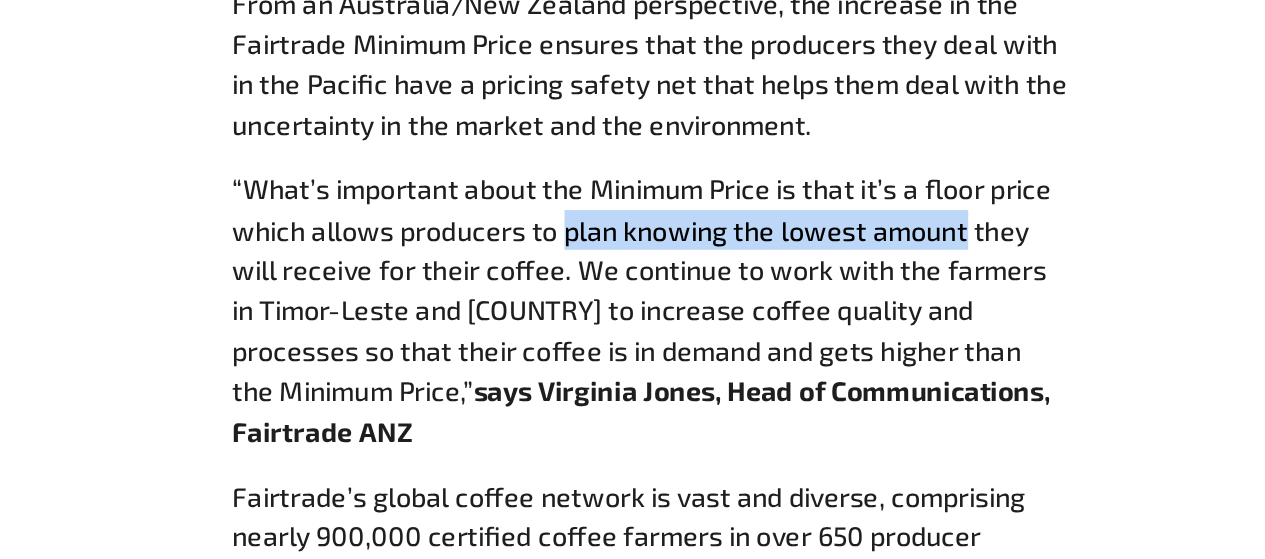 drag, startPoint x: 591, startPoint y: 242, endPoint x: 850, endPoint y: 234, distance: 259.12354 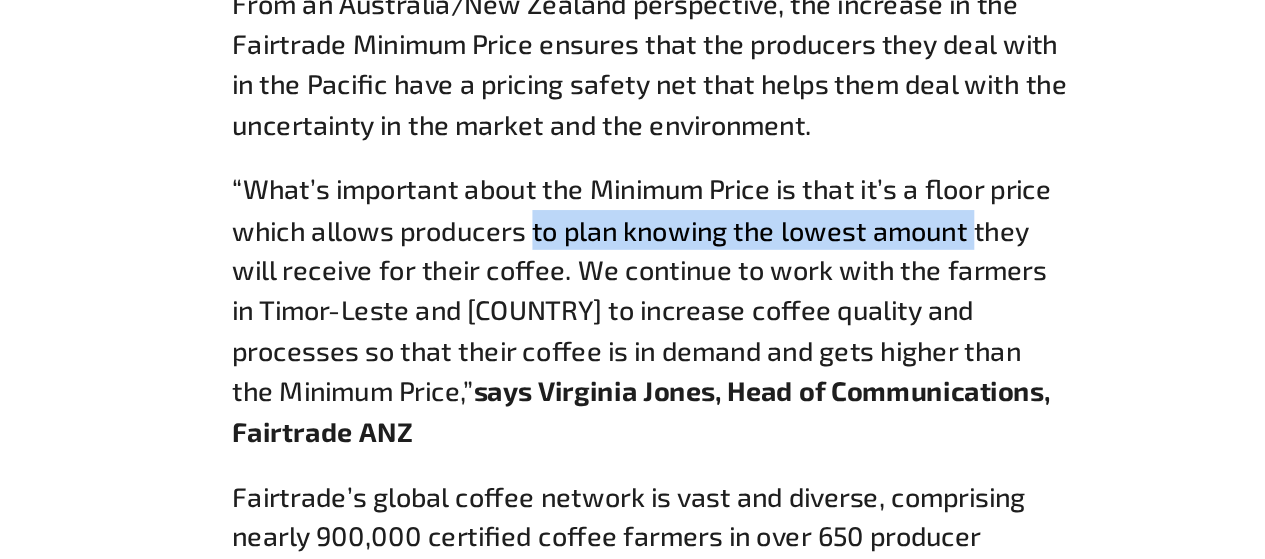 drag, startPoint x: 850, startPoint y: 234, endPoint x: 569, endPoint y: 241, distance: 281.0872 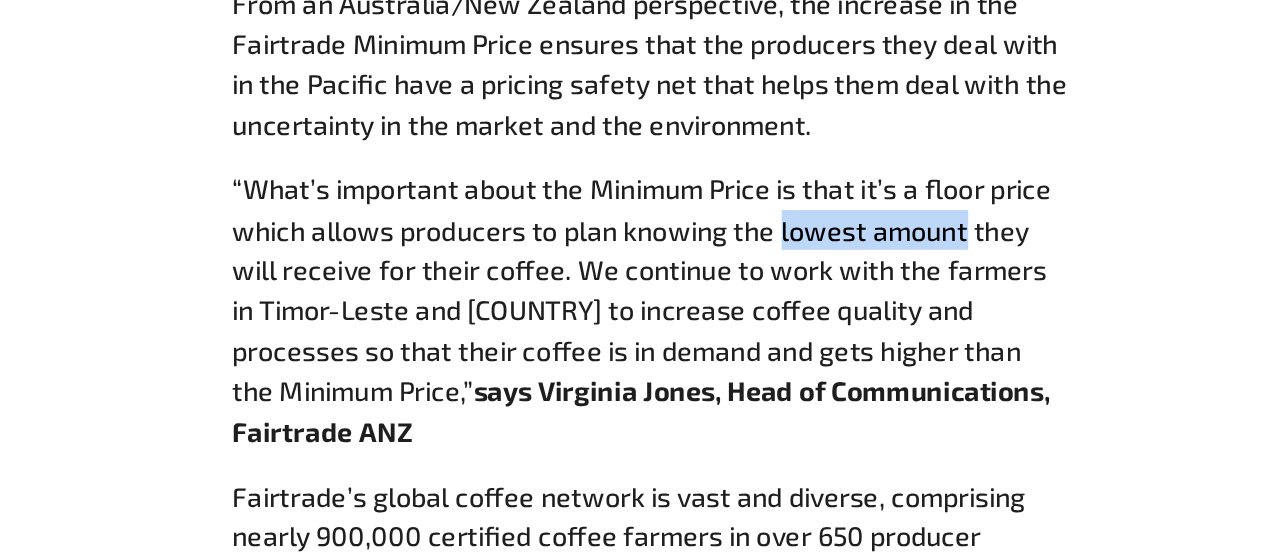 drag, startPoint x: 727, startPoint y: 235, endPoint x: 849, endPoint y: 227, distance: 122.26202 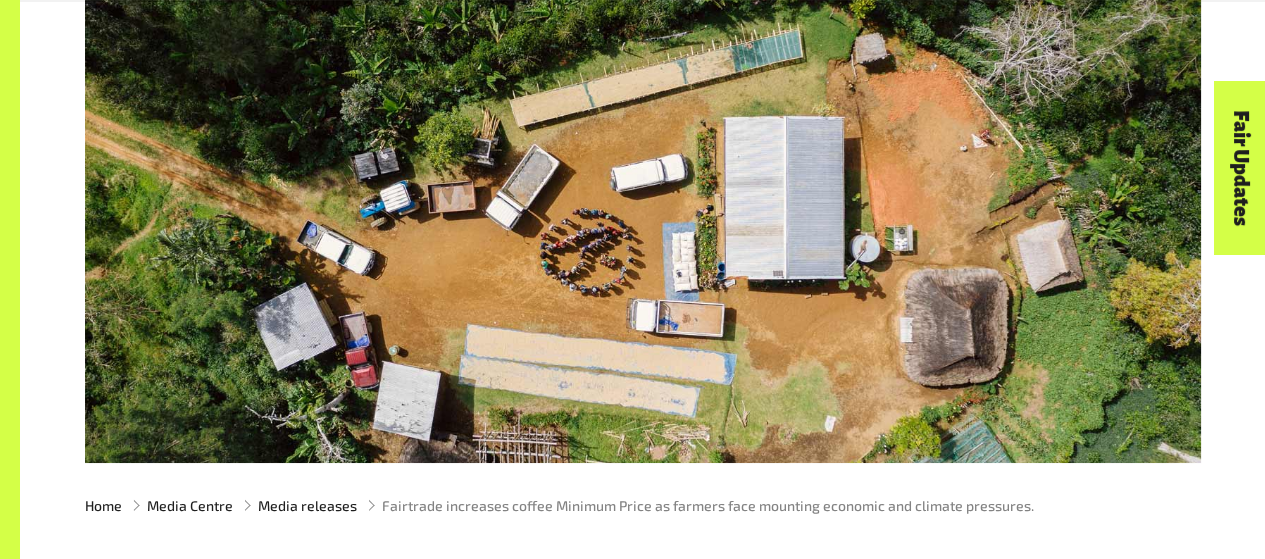 scroll, scrollTop: 0, scrollLeft: 0, axis: both 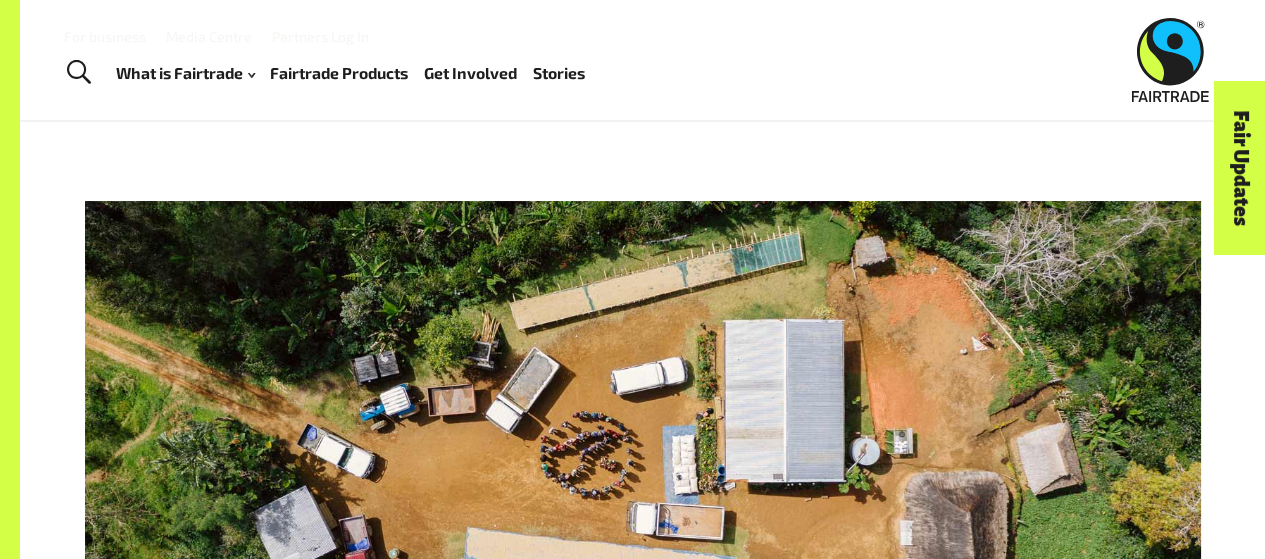 click at bounding box center [1170, 60] 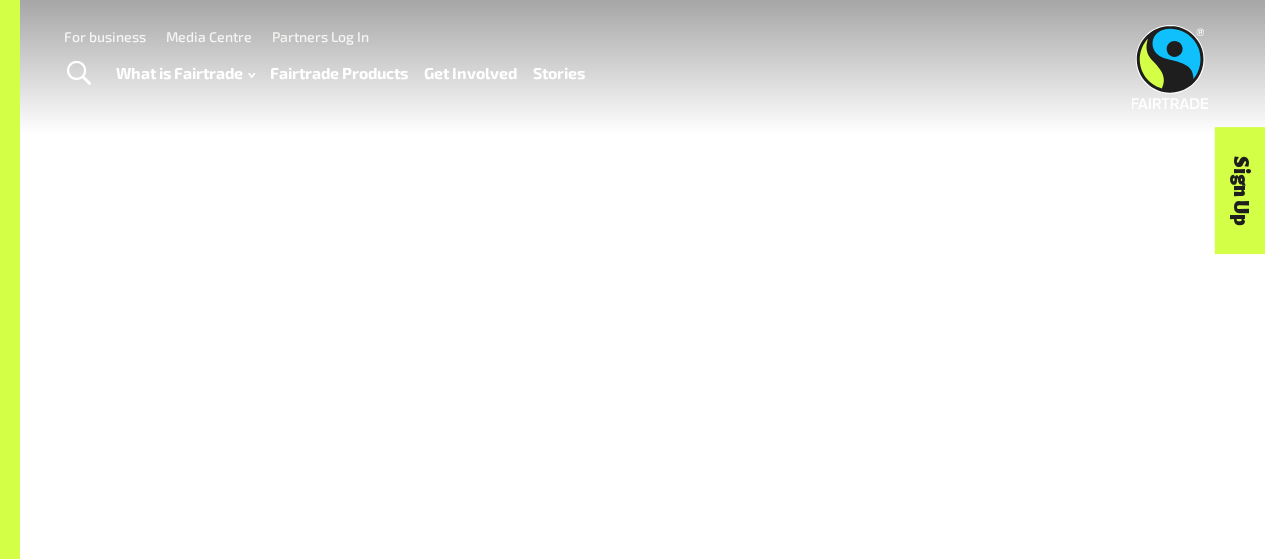 scroll, scrollTop: 0, scrollLeft: 0, axis: both 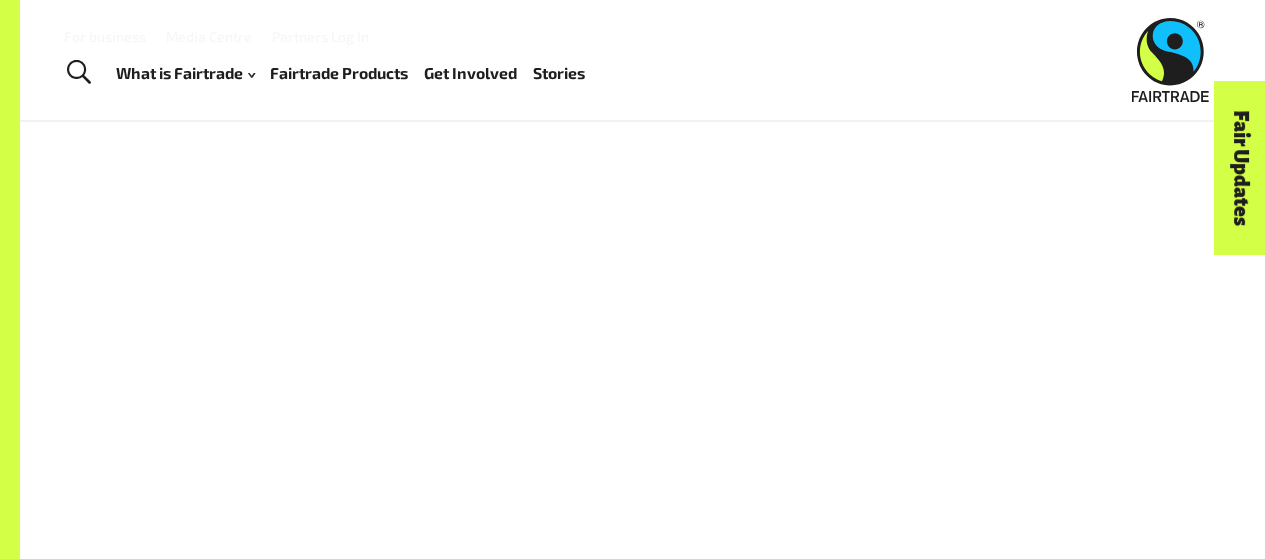 click on "Fairtrade increases coffee Minimum Price as farmers face mounting economic and climate pressures." at bounding box center (643, 400) 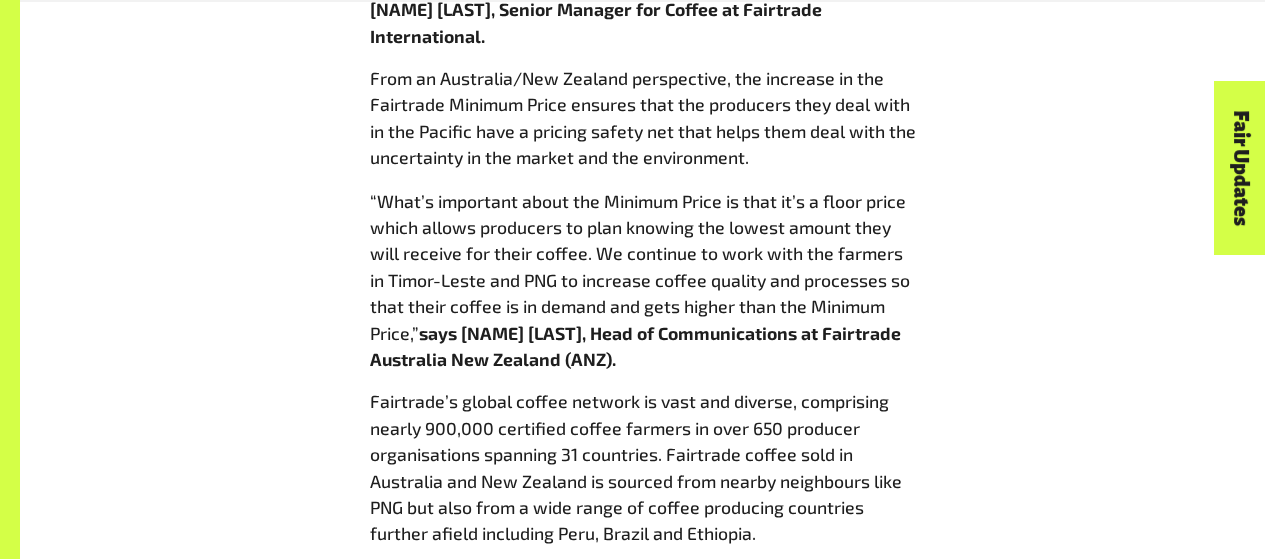 scroll, scrollTop: 1720, scrollLeft: 0, axis: vertical 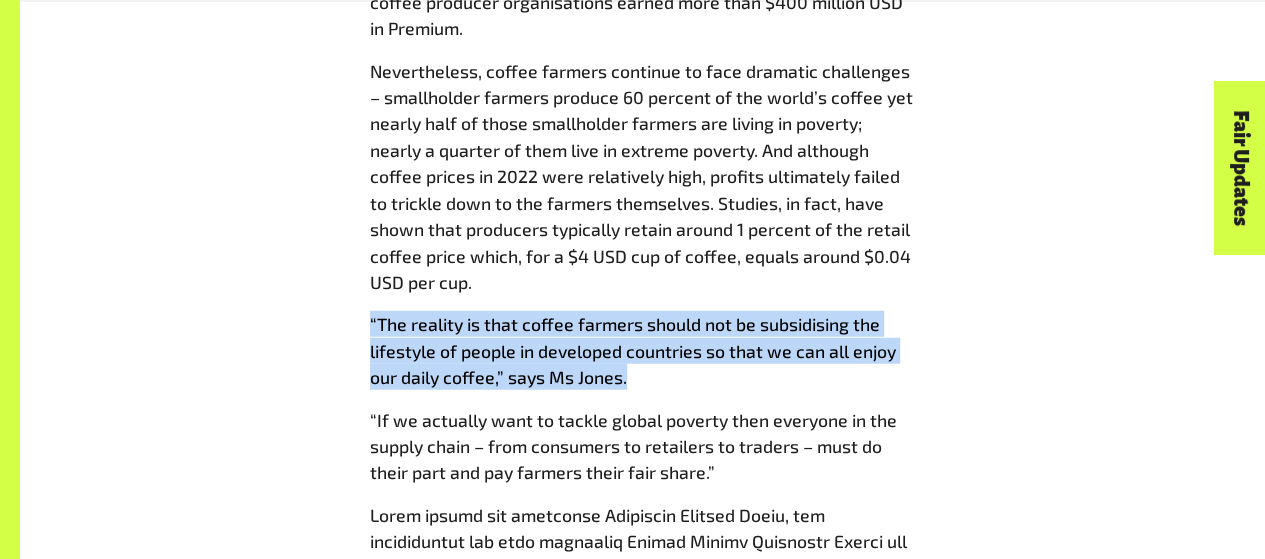 drag, startPoint x: 670, startPoint y: 372, endPoint x: 357, endPoint y: 311, distance: 318.8887 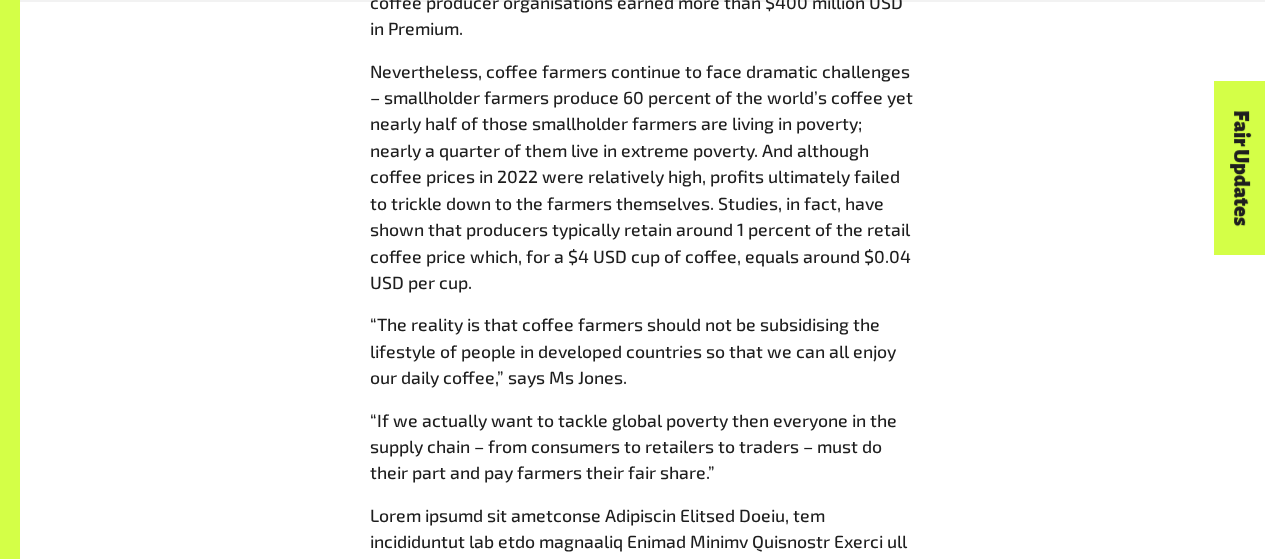 scroll, scrollTop: 3640, scrollLeft: 0, axis: vertical 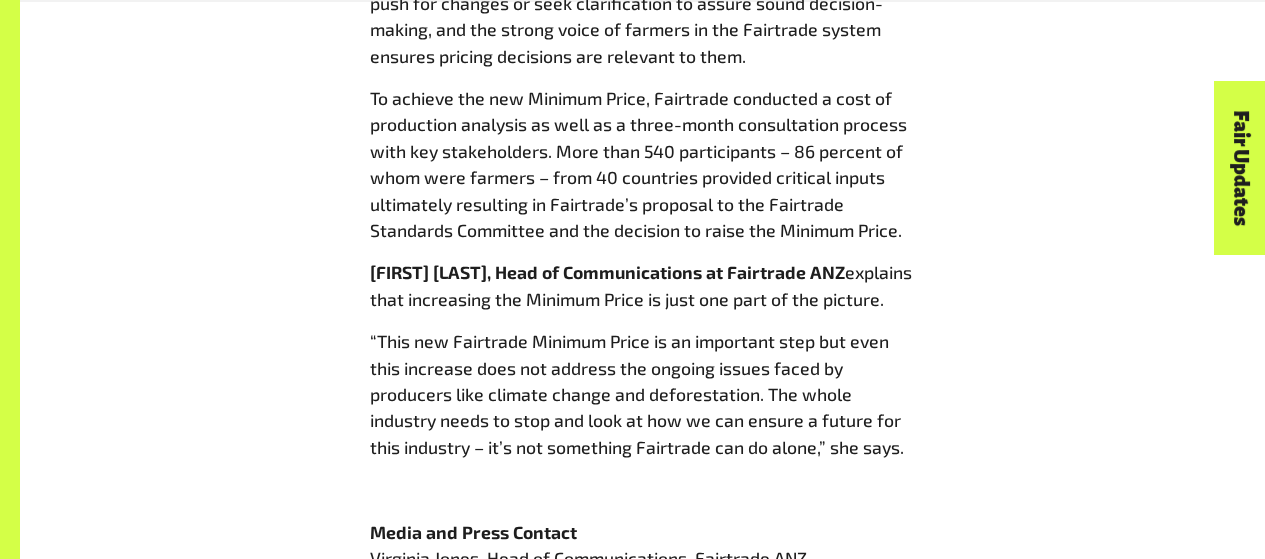click on "[FIRST] [LAST], Head of Communications at Fairtrade ANZ" at bounding box center (607, 272) 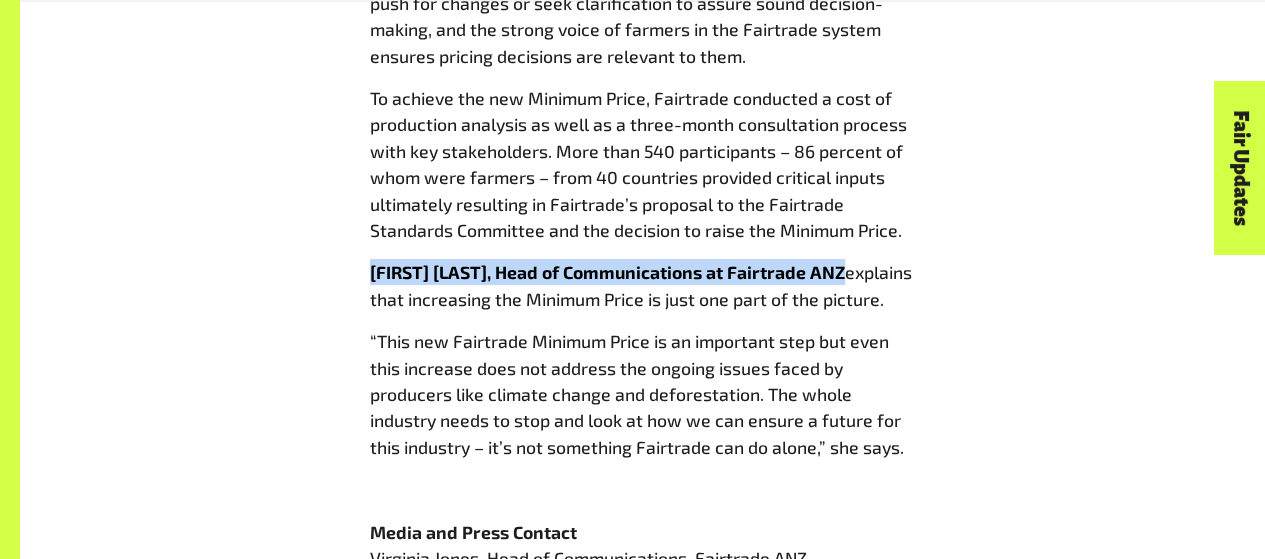 drag, startPoint x: 360, startPoint y: 287, endPoint x: 836, endPoint y: 288, distance: 476.00104 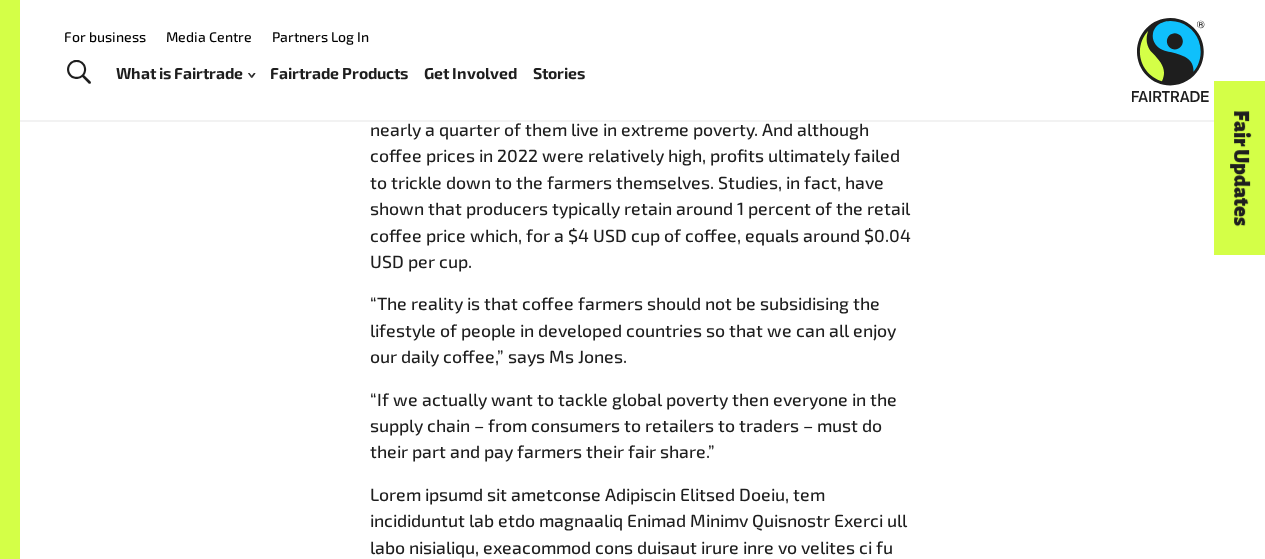 scroll, scrollTop: 2420, scrollLeft: 0, axis: vertical 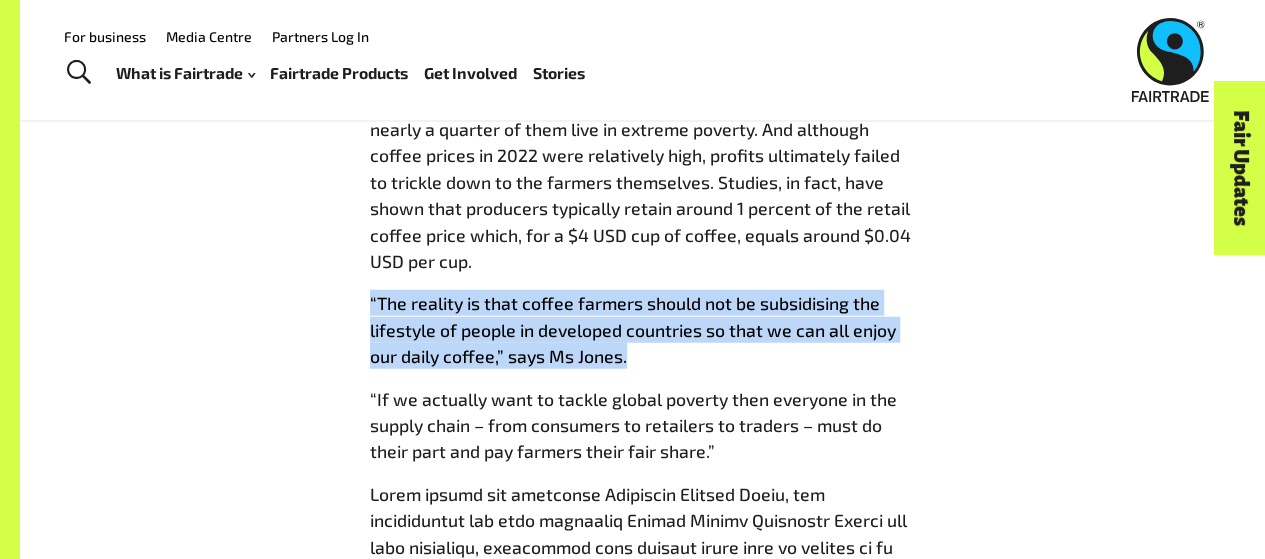 drag, startPoint x: 372, startPoint y: 301, endPoint x: 669, endPoint y: 353, distance: 301.51782 